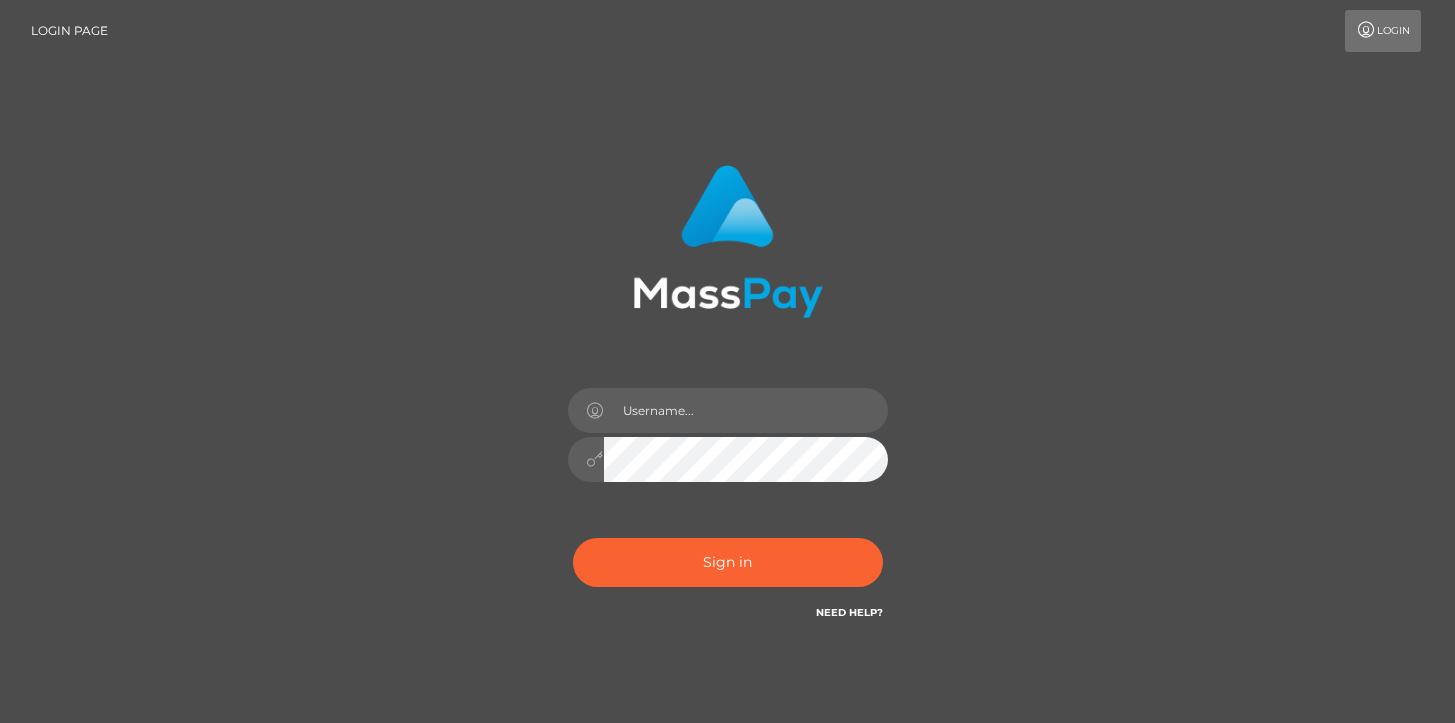 scroll, scrollTop: 0, scrollLeft: 0, axis: both 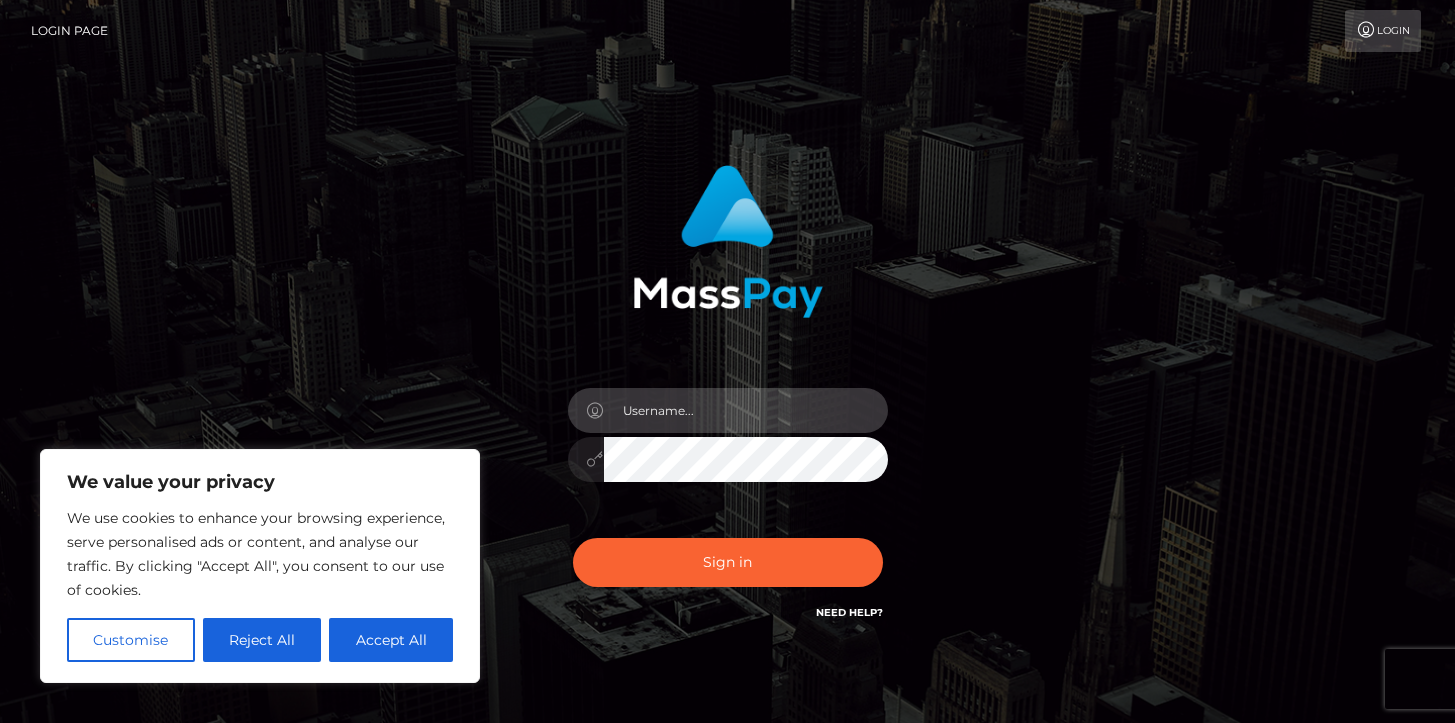 click at bounding box center (746, 410) 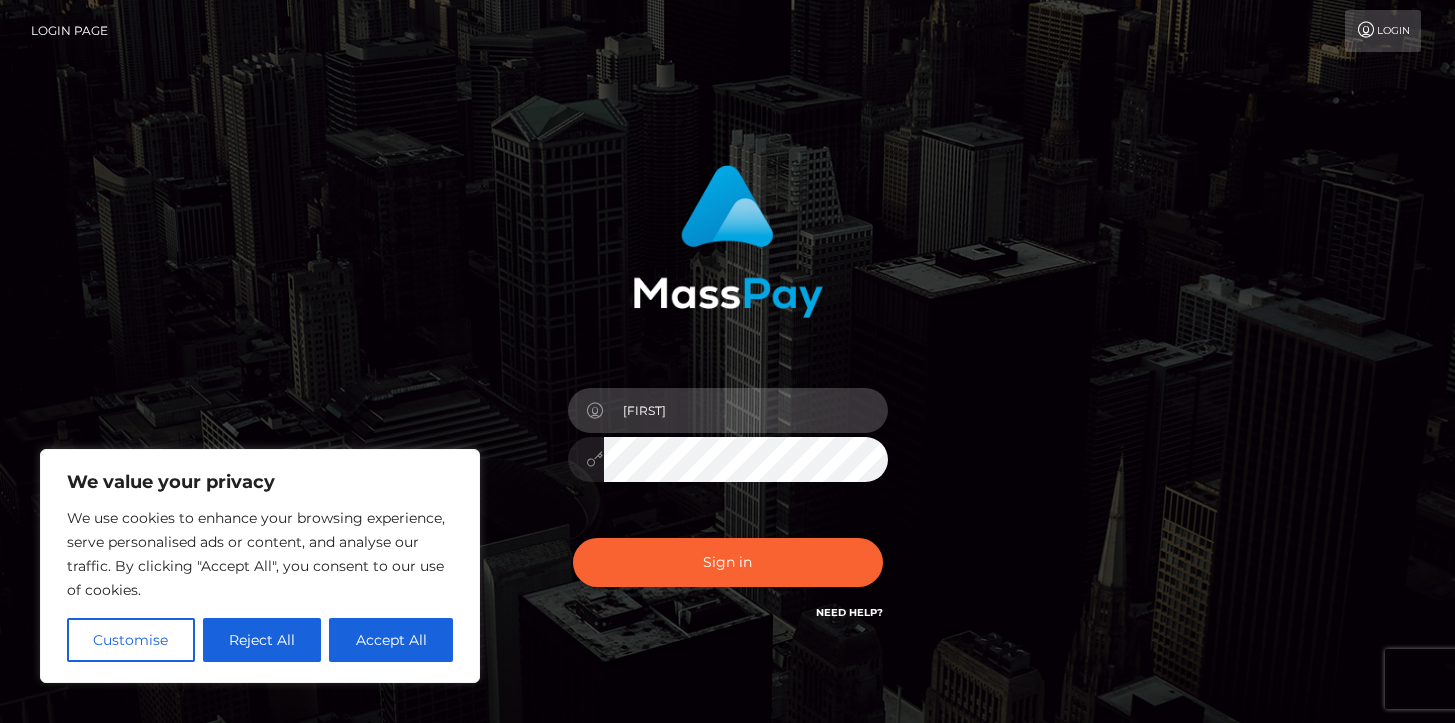 type on "Ivan.B2" 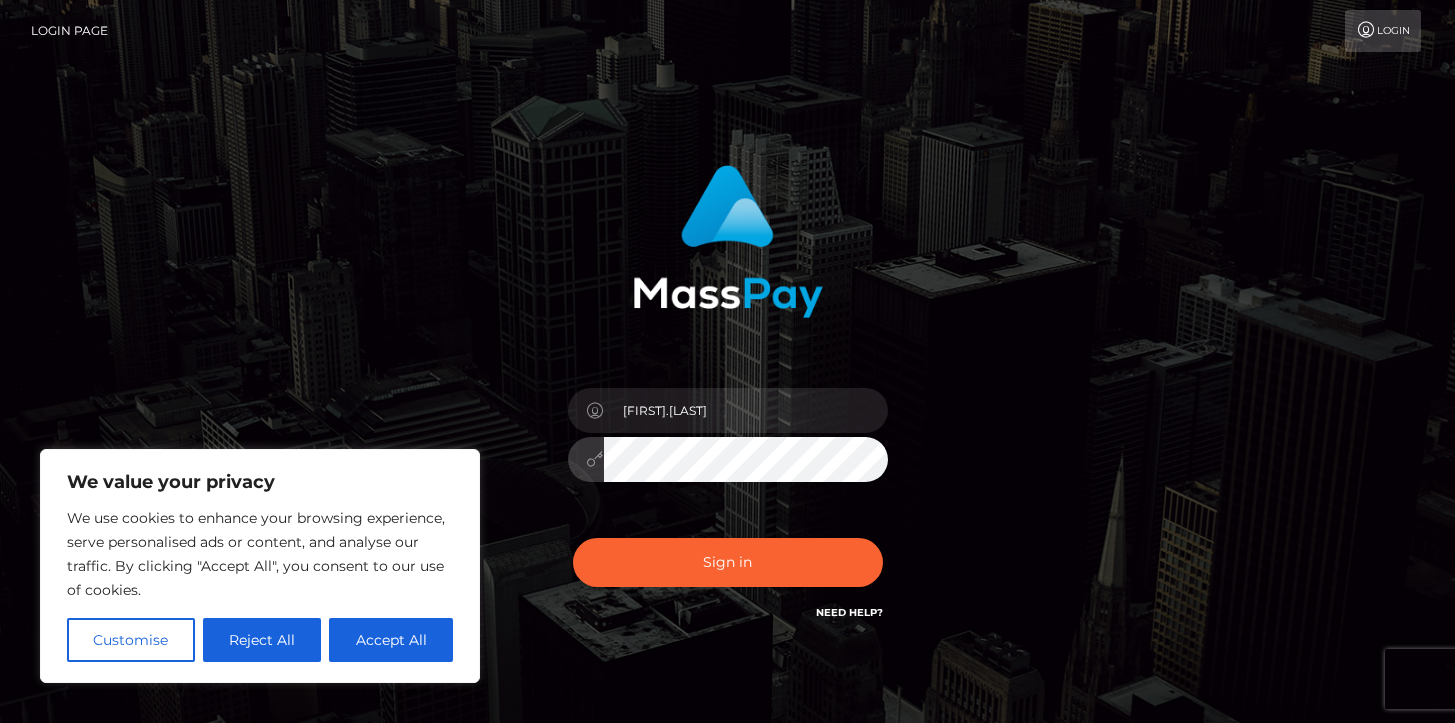 click on "Sign in" at bounding box center (728, 562) 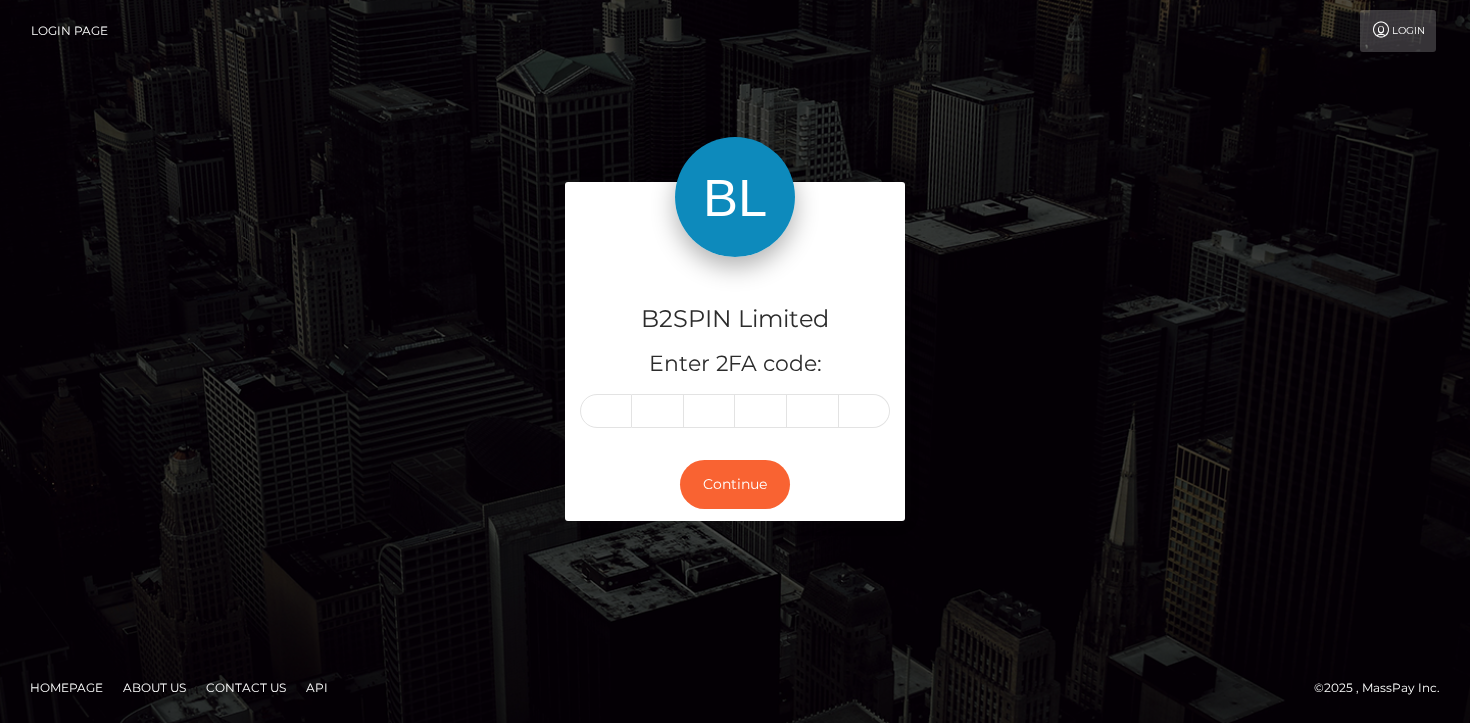 scroll, scrollTop: 0, scrollLeft: 0, axis: both 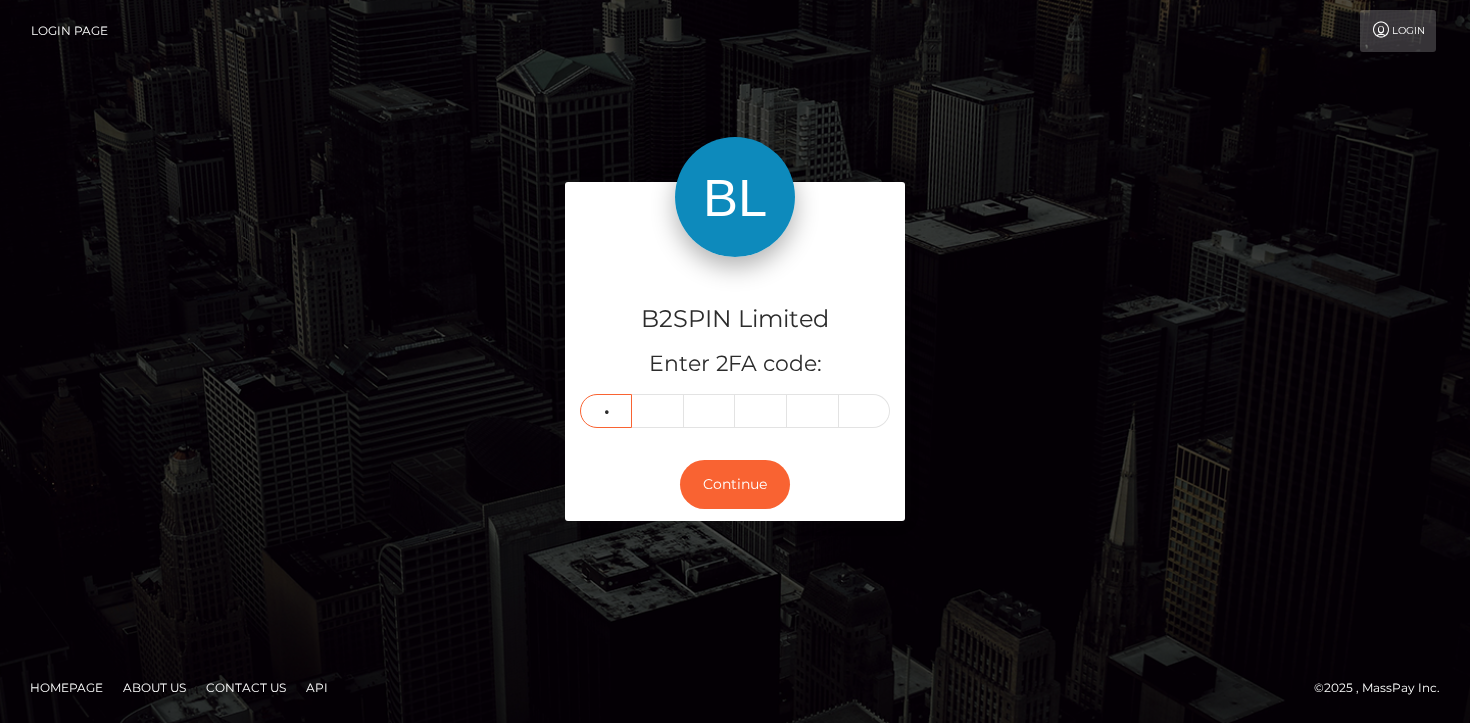 type on "4" 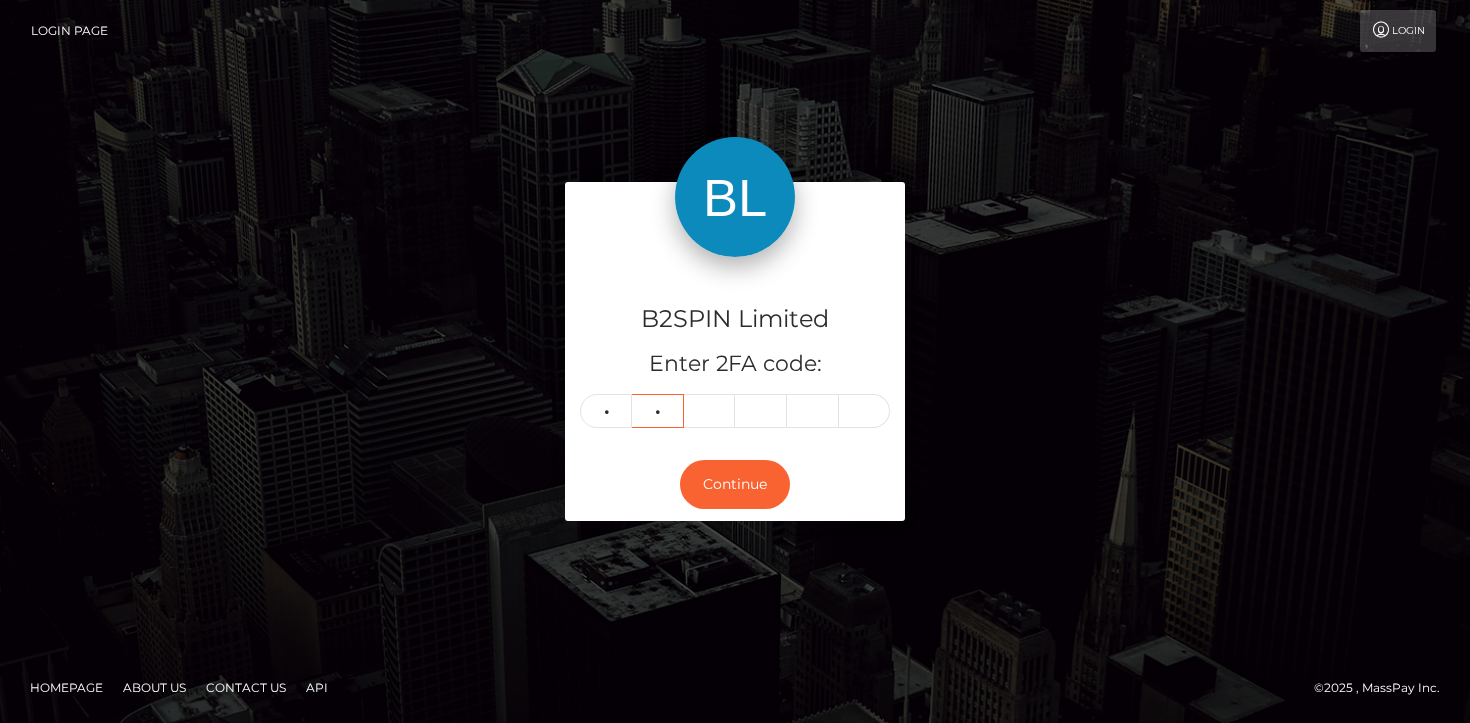 type on "1" 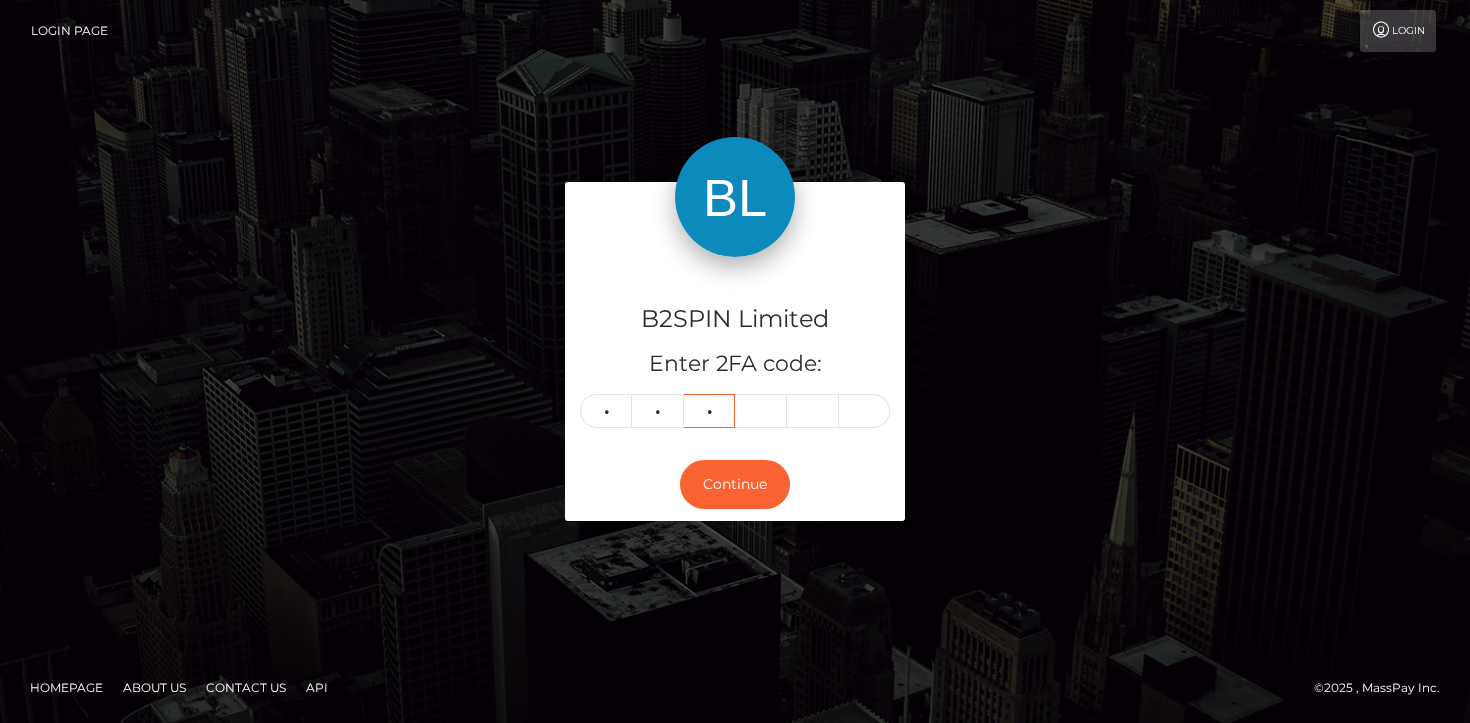 type on "2" 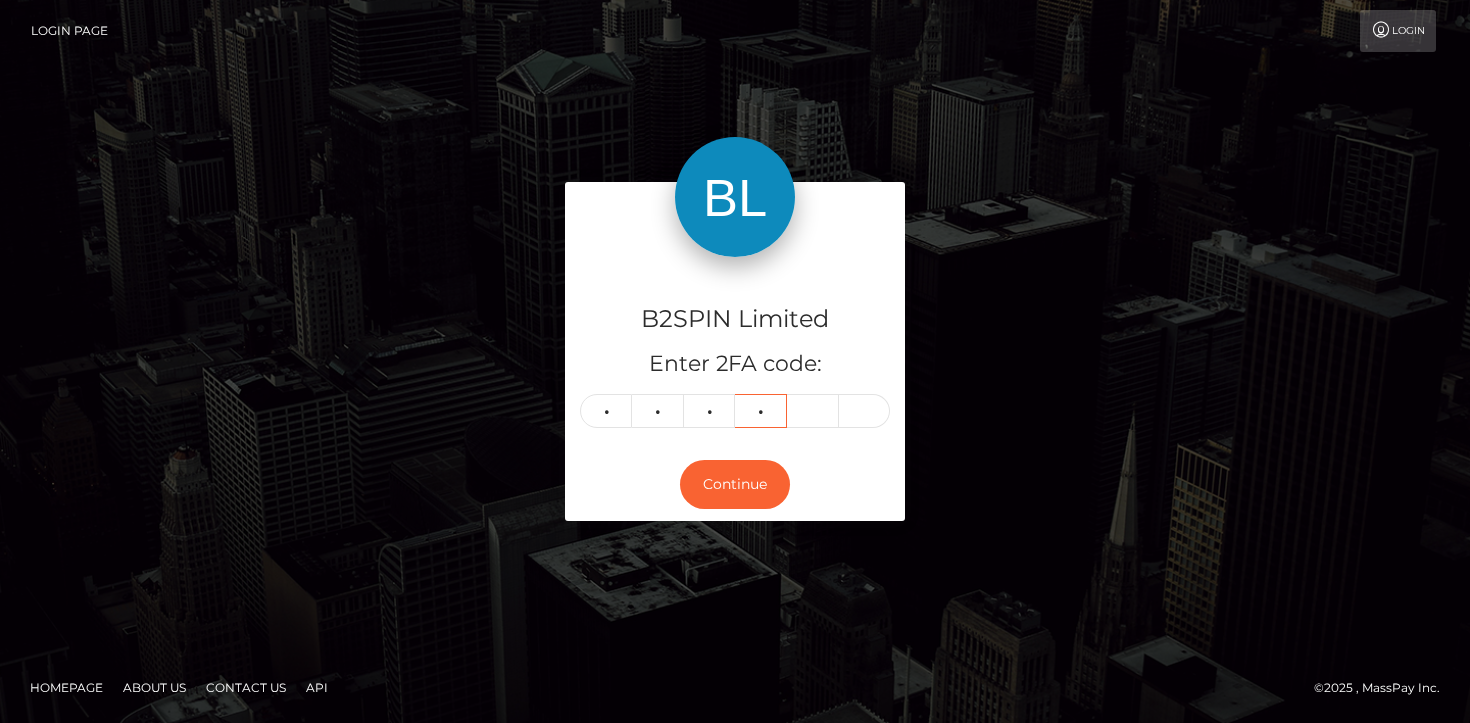 type on "5" 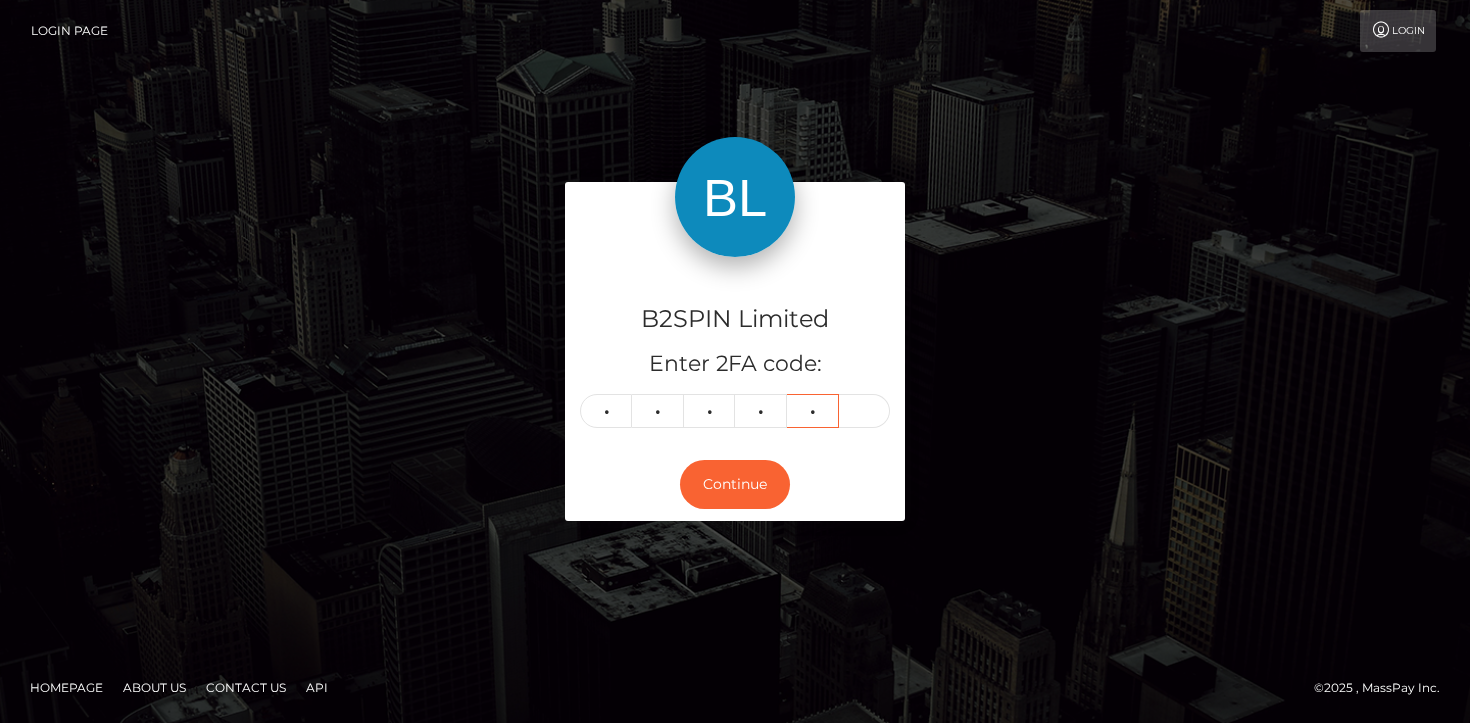 type on "8" 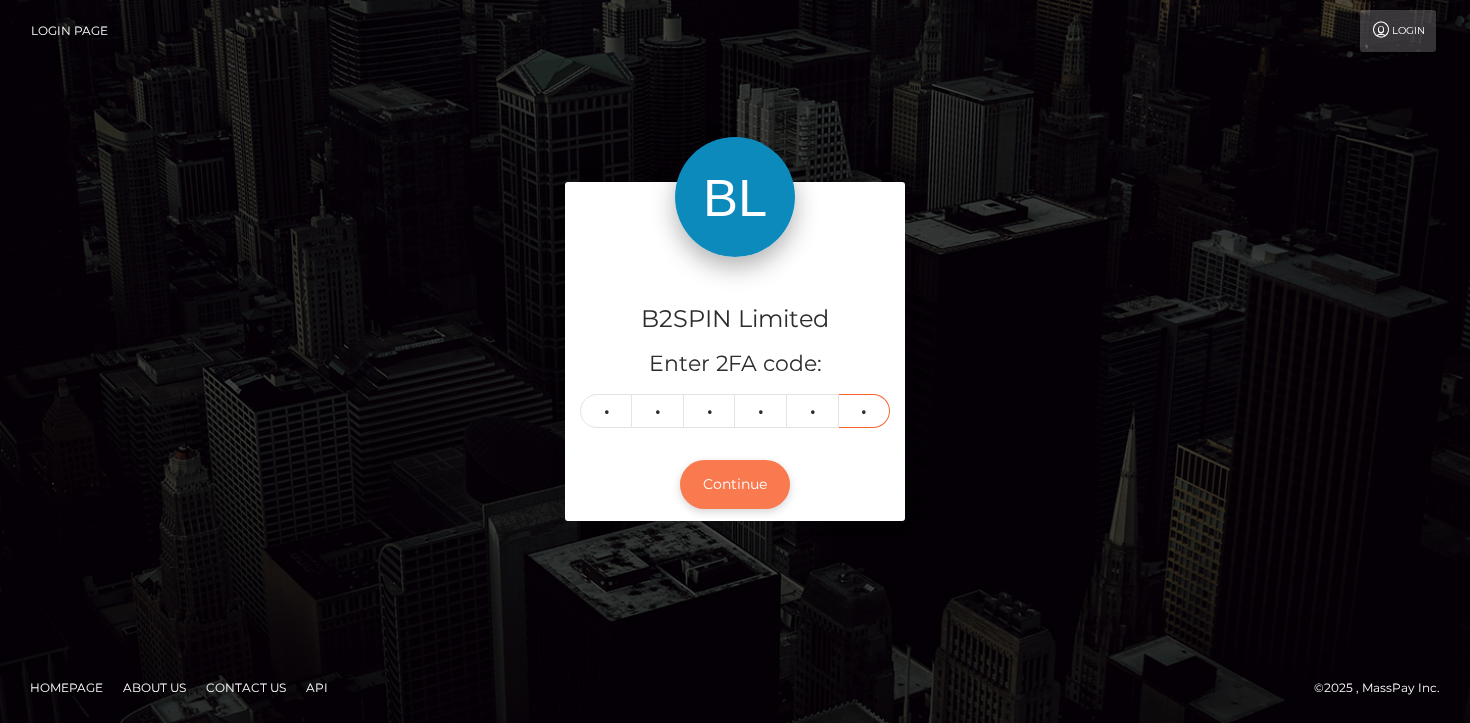 type on "2" 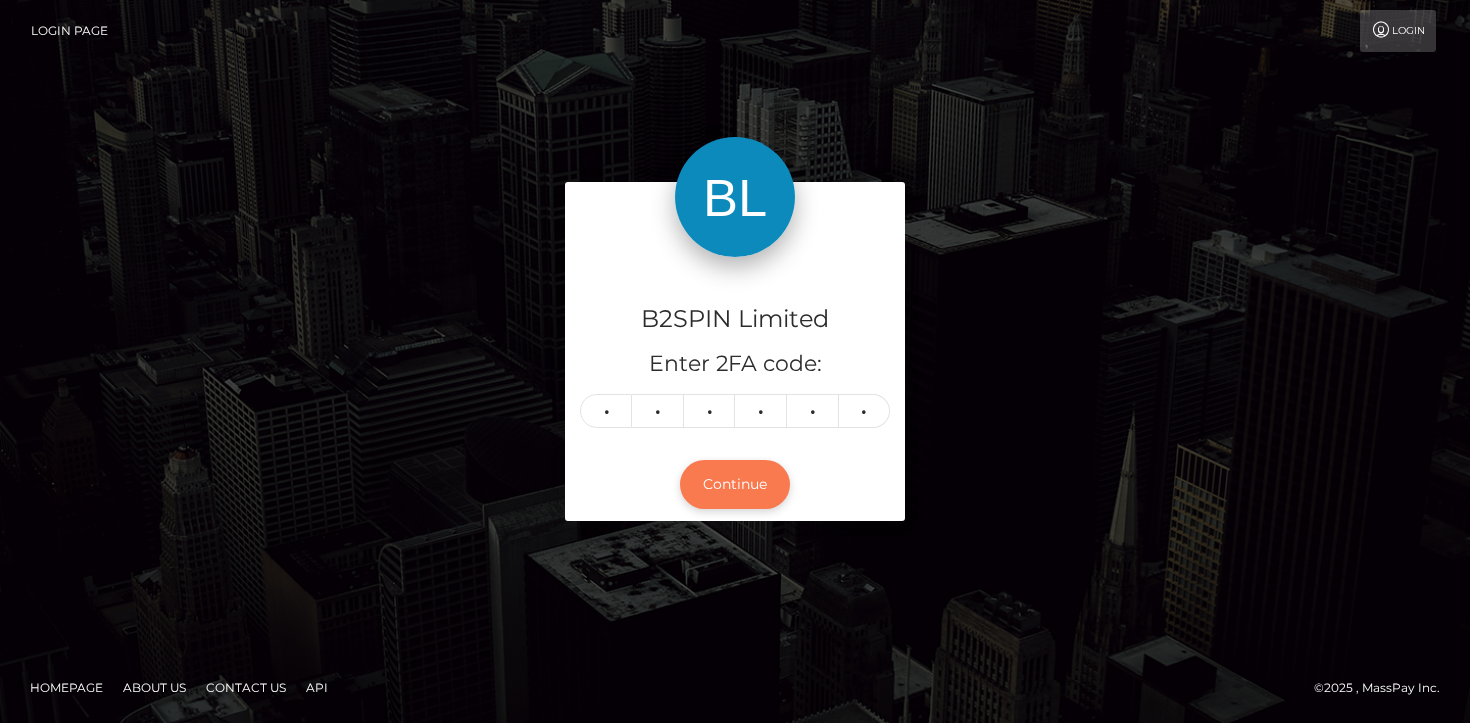 click on "Continue" at bounding box center (735, 484) 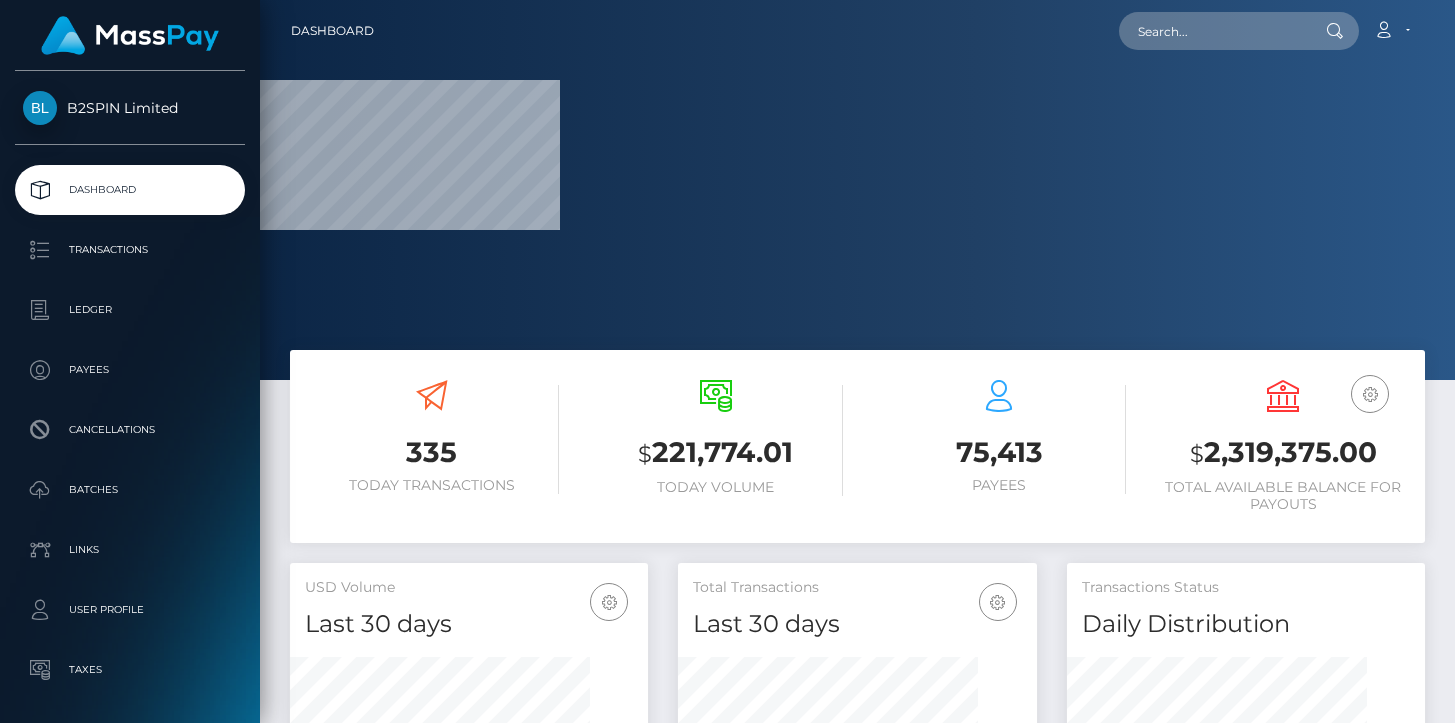 scroll, scrollTop: 0, scrollLeft: 0, axis: both 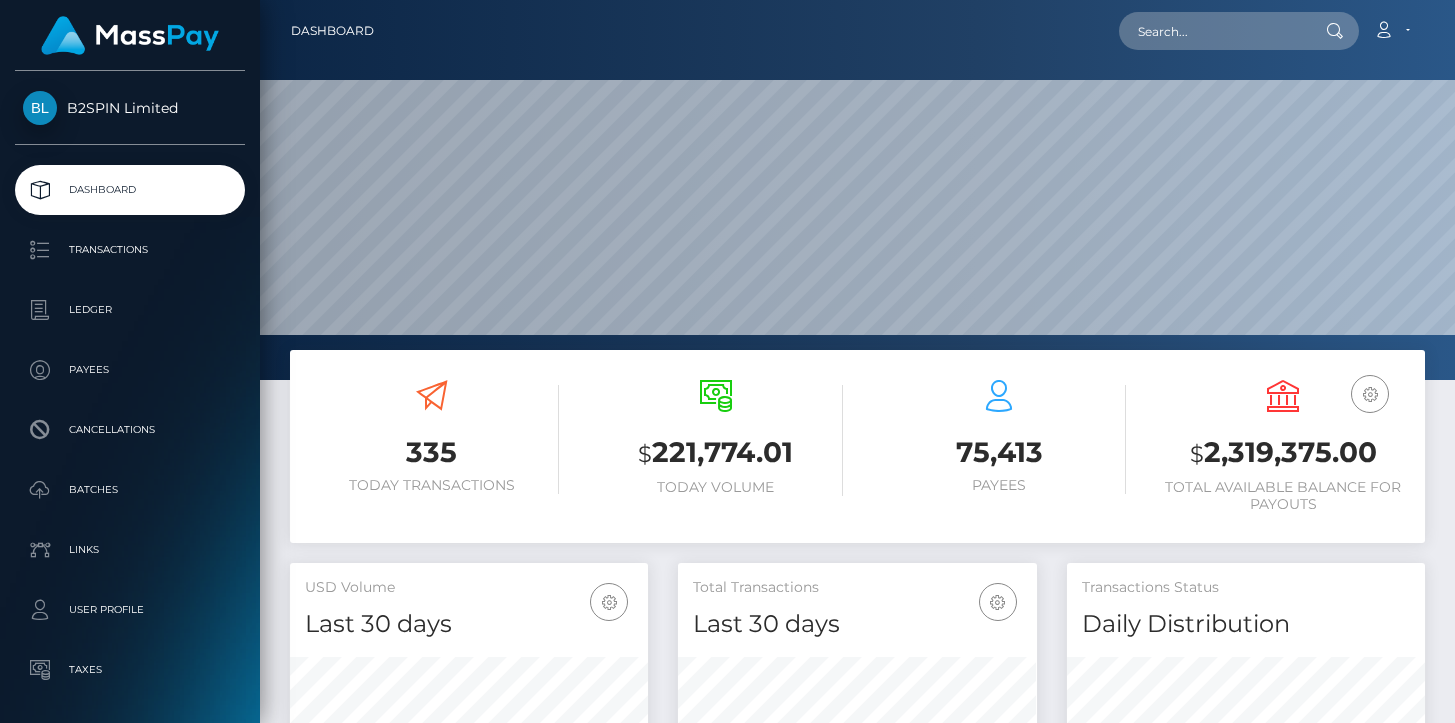 click on "$ 2,319,375.00" at bounding box center [1283, 453] 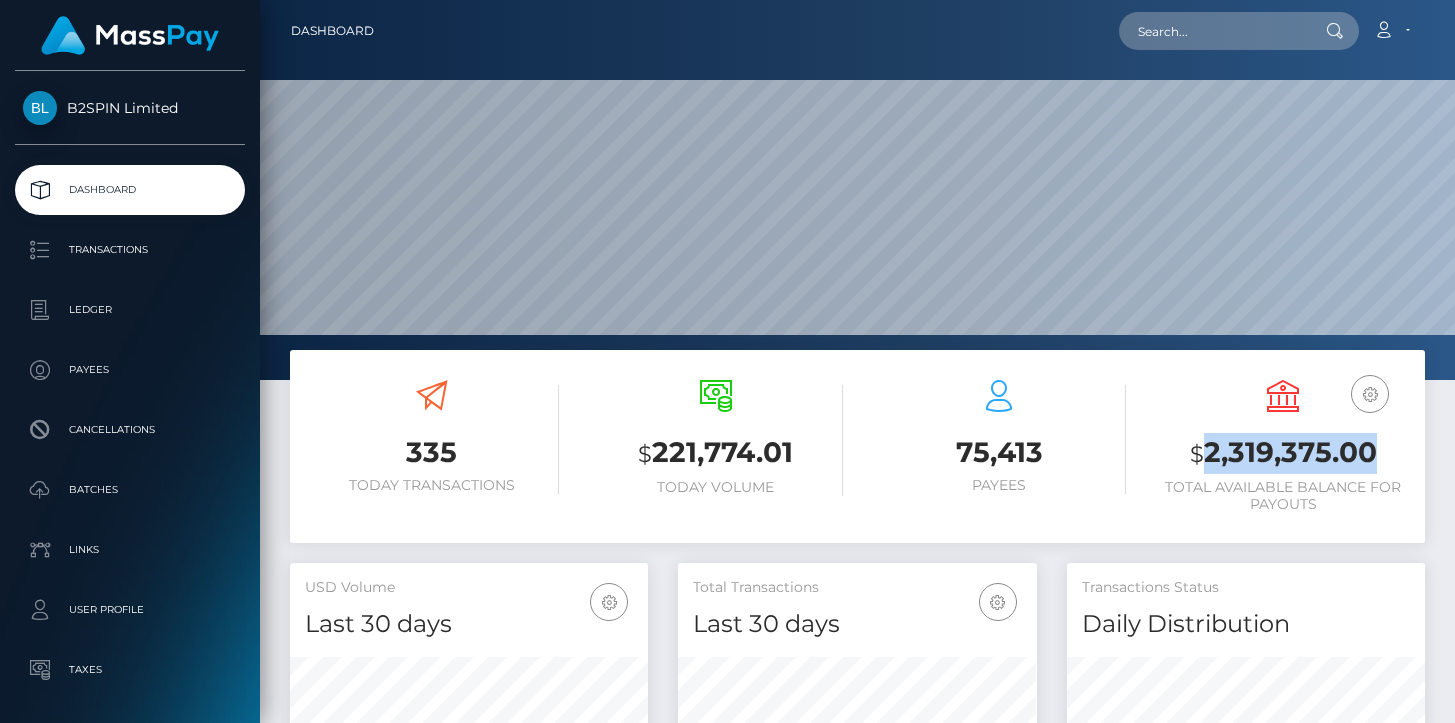 click on "$ 2,319,375.00" at bounding box center [1283, 453] 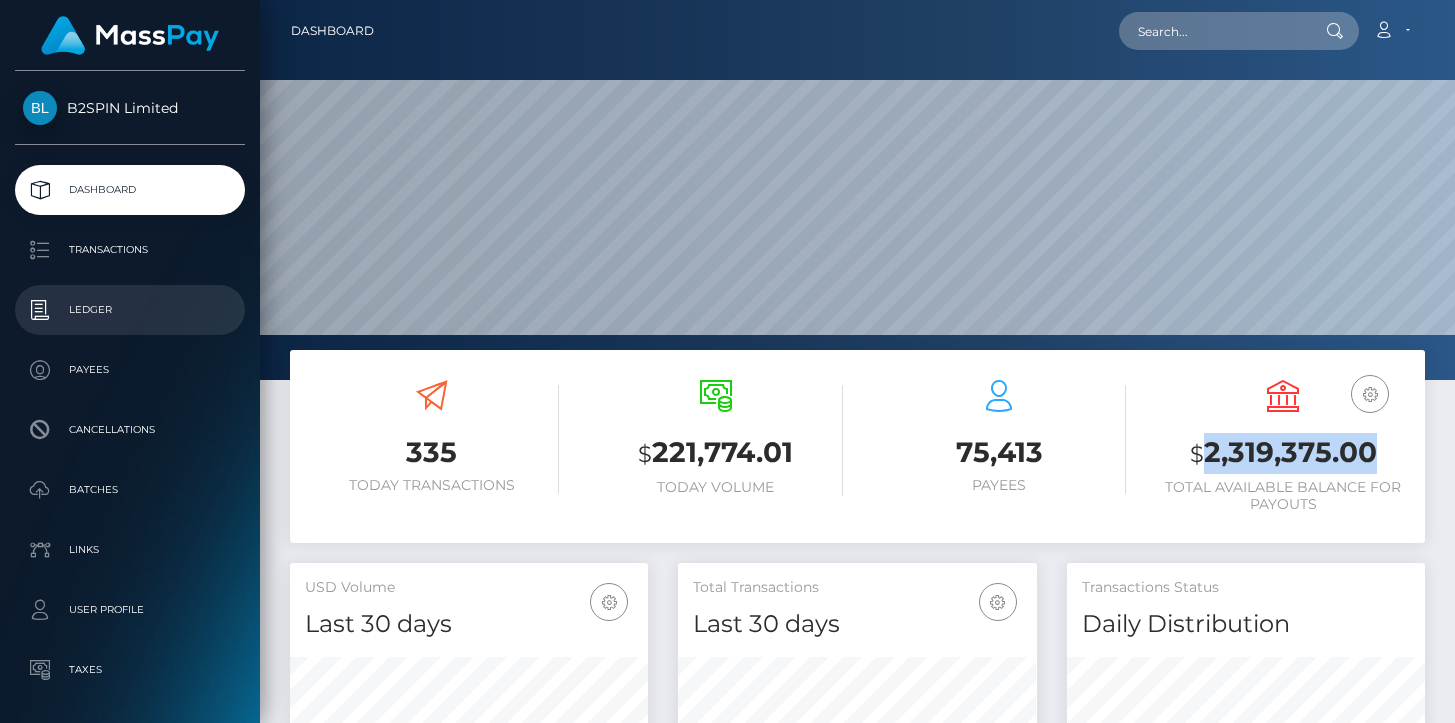 click on "Ledger" at bounding box center [130, 310] 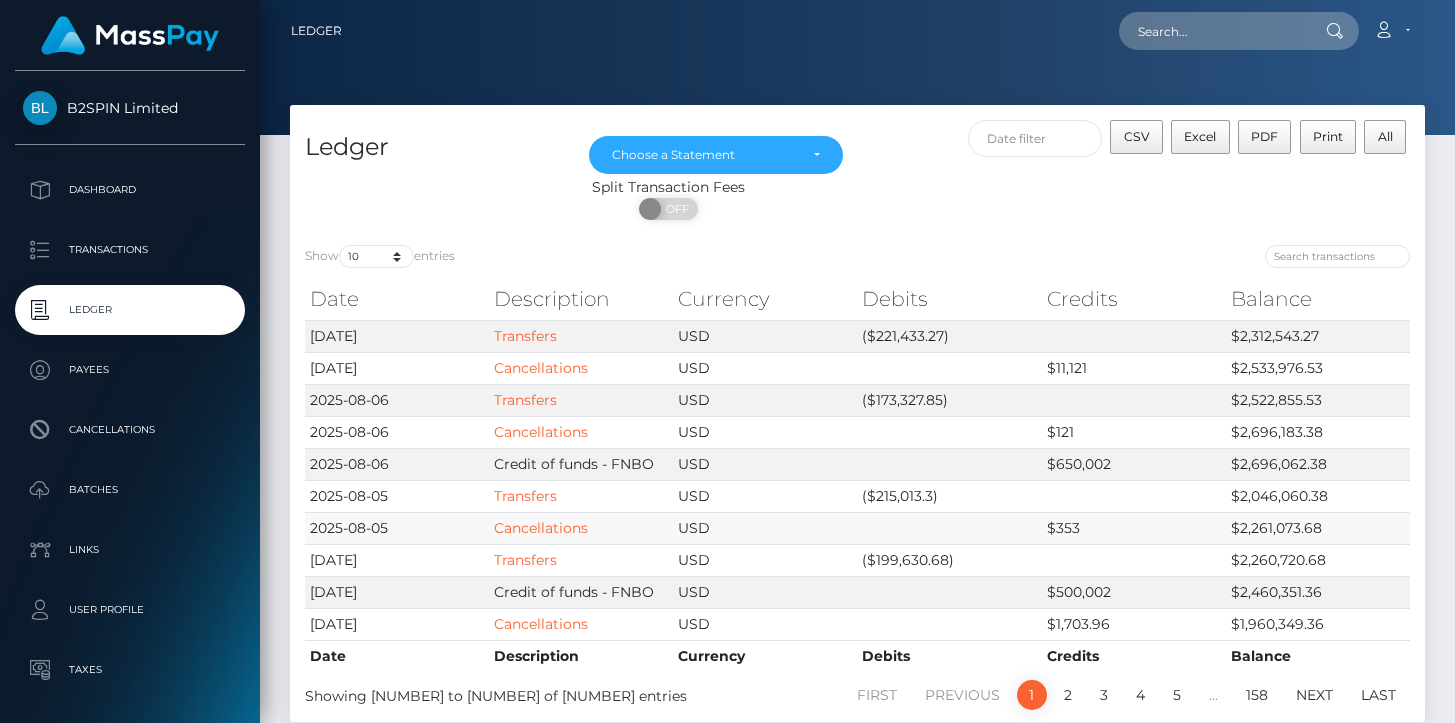 scroll, scrollTop: 118, scrollLeft: 0, axis: vertical 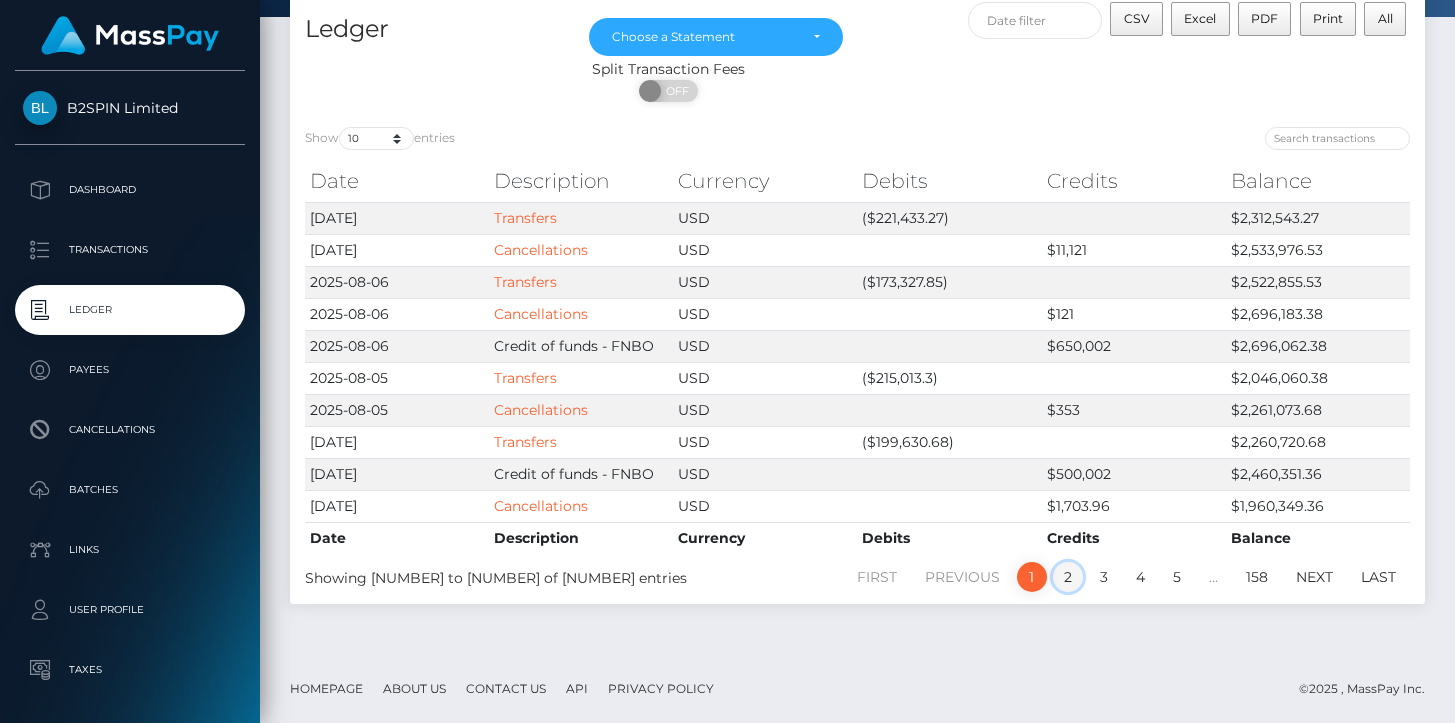 click on "2" at bounding box center [1068, 577] 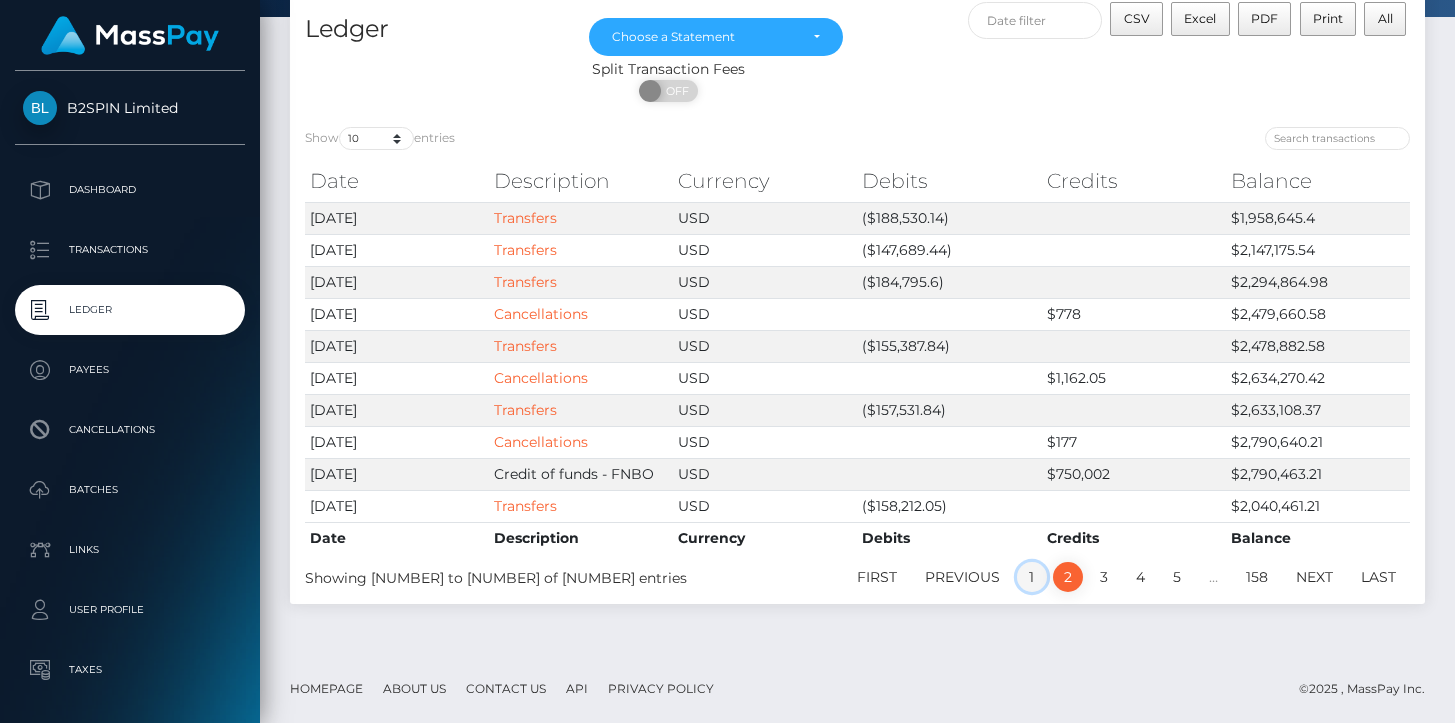click on "1" at bounding box center (1032, 577) 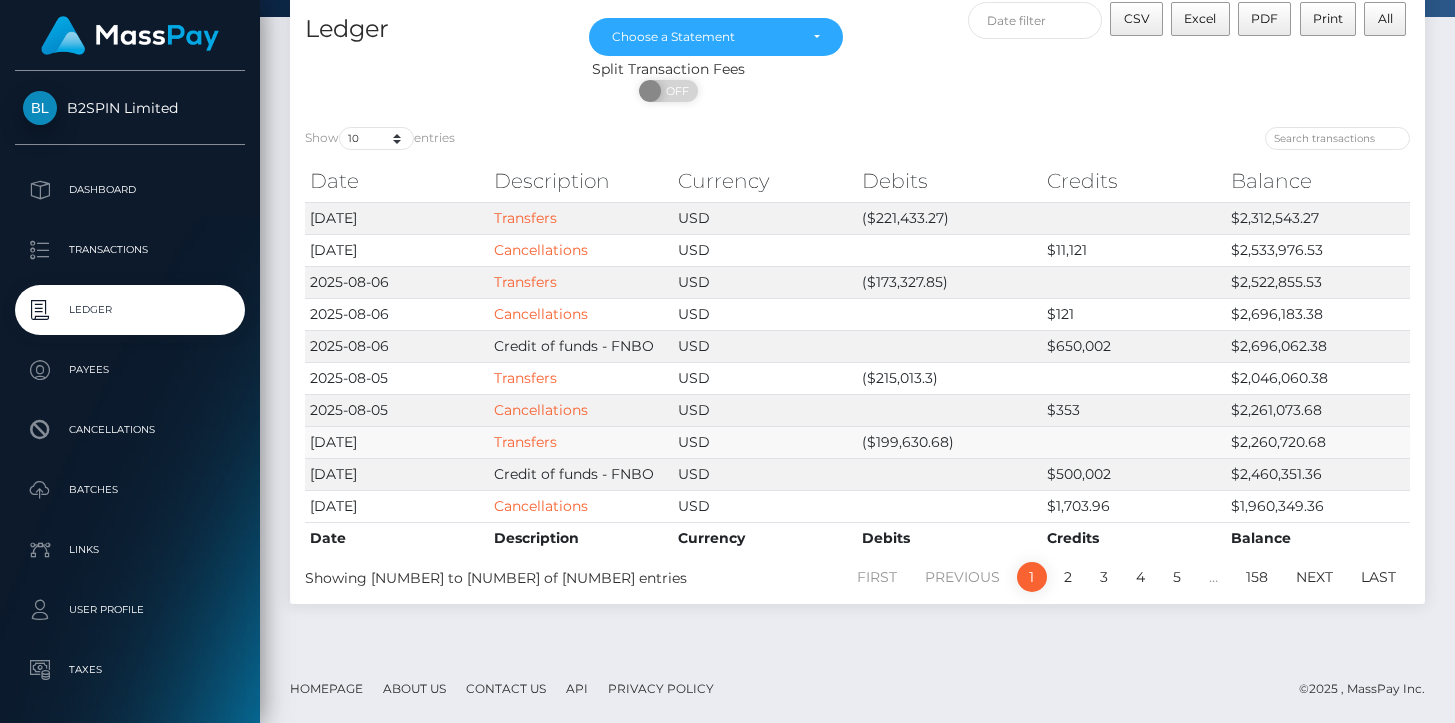 click on "($199,630.68)" at bounding box center [949, 442] 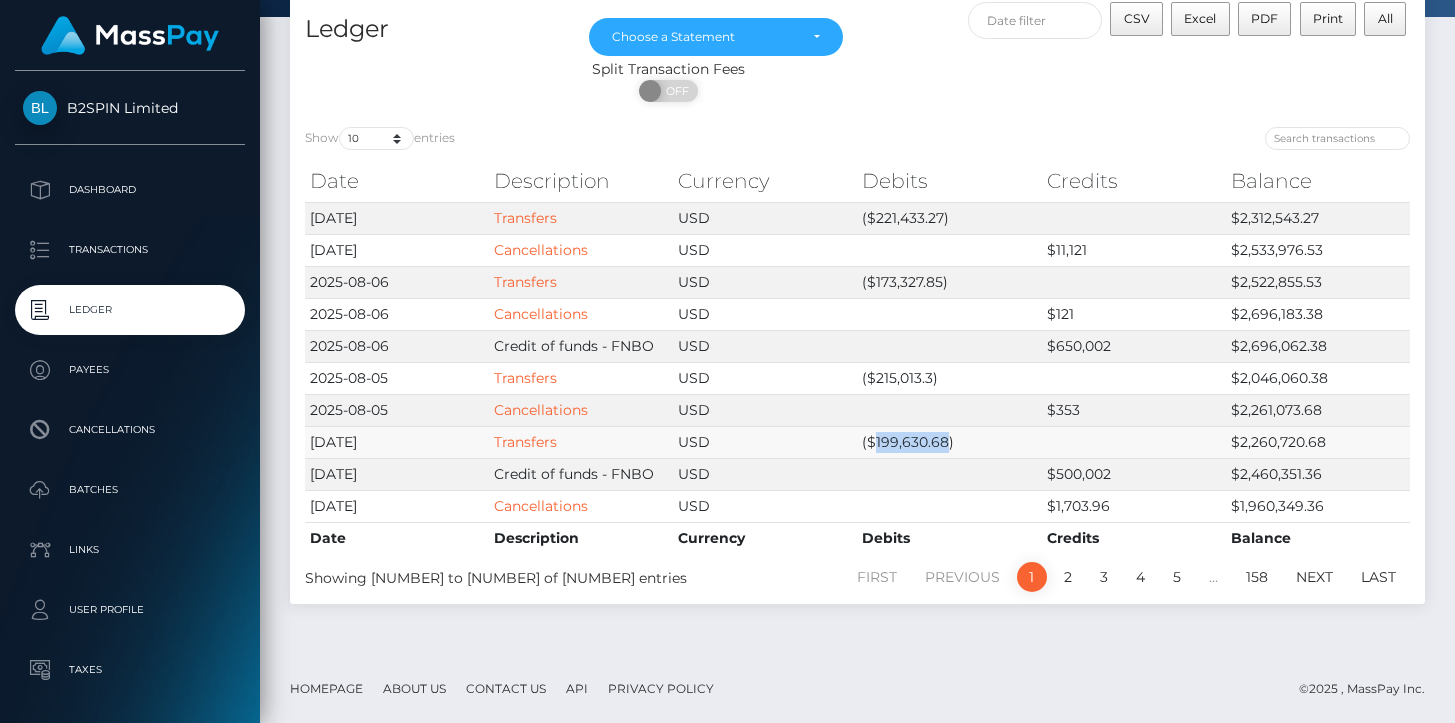 click on "($199,630.68)" at bounding box center (949, 442) 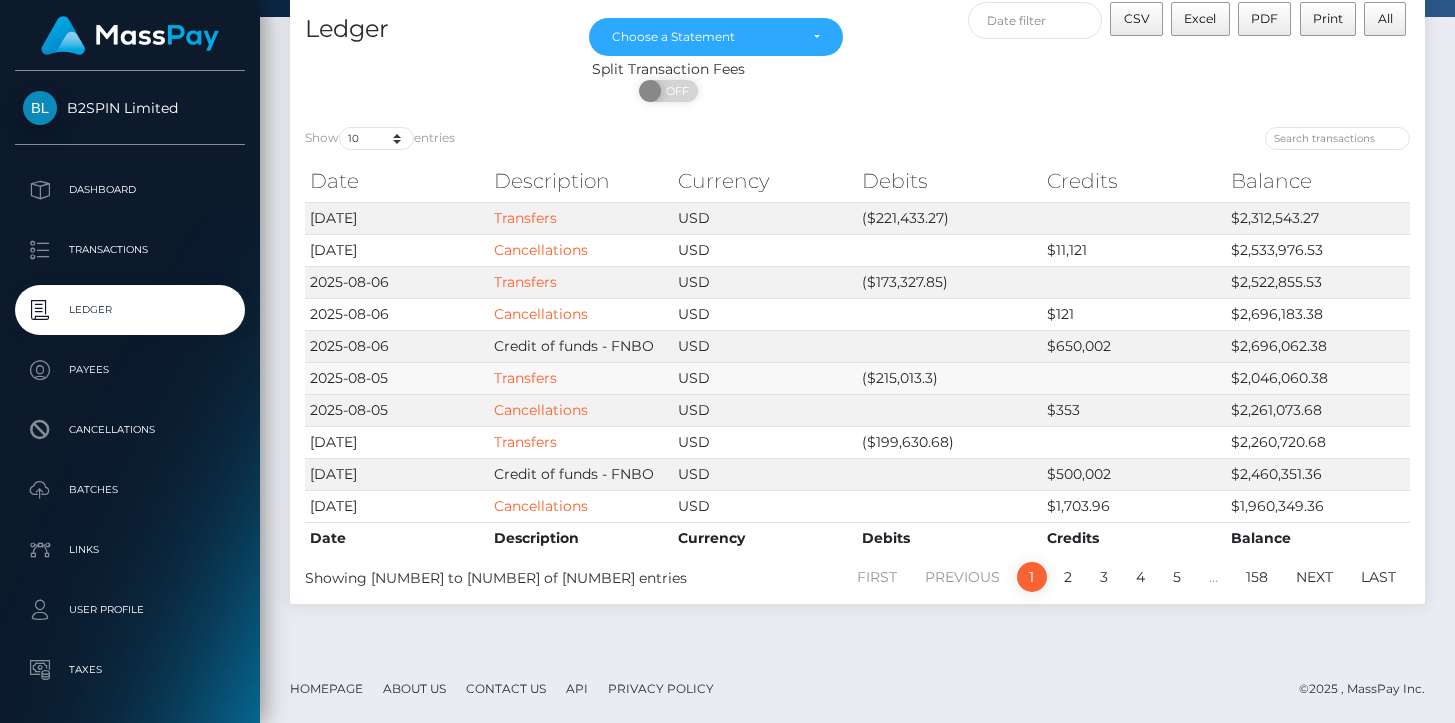 click on "($215,013.3)" at bounding box center [949, 378] 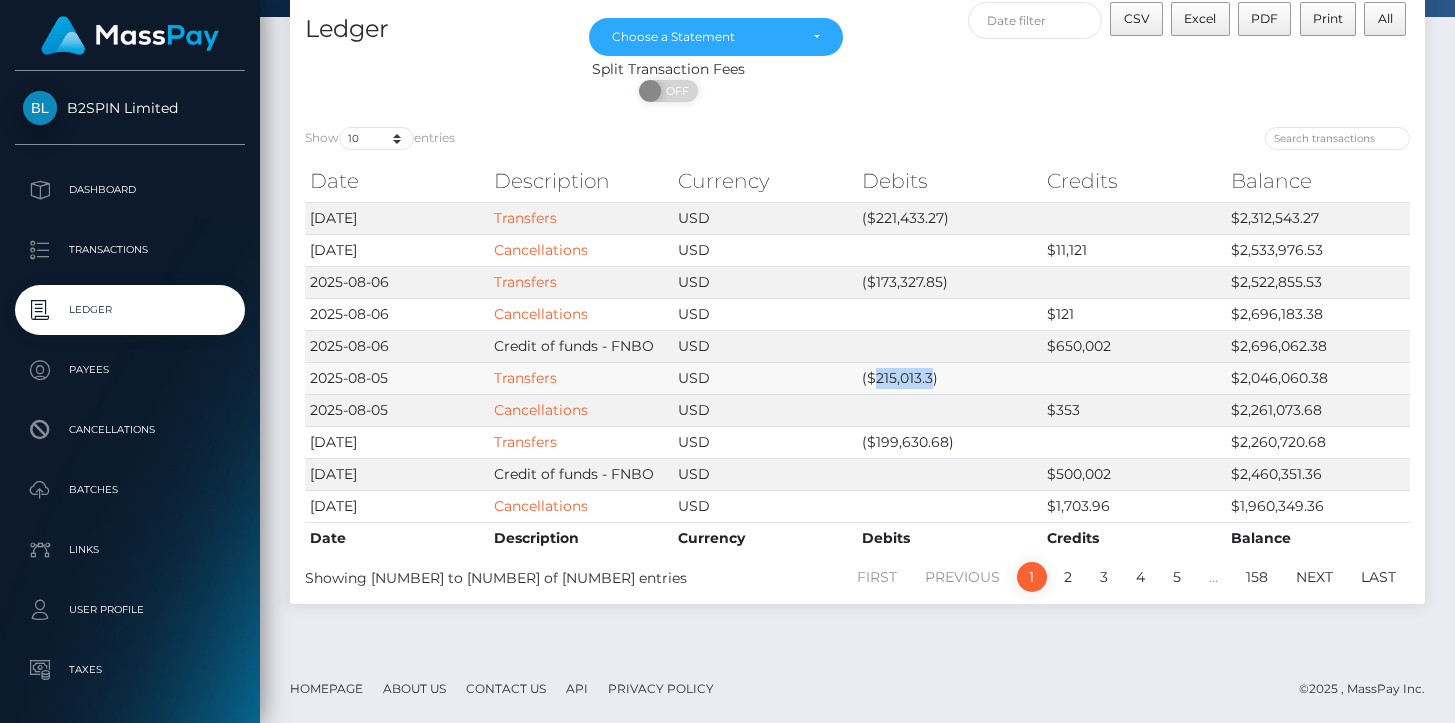 click on "($215,013.3)" at bounding box center (949, 378) 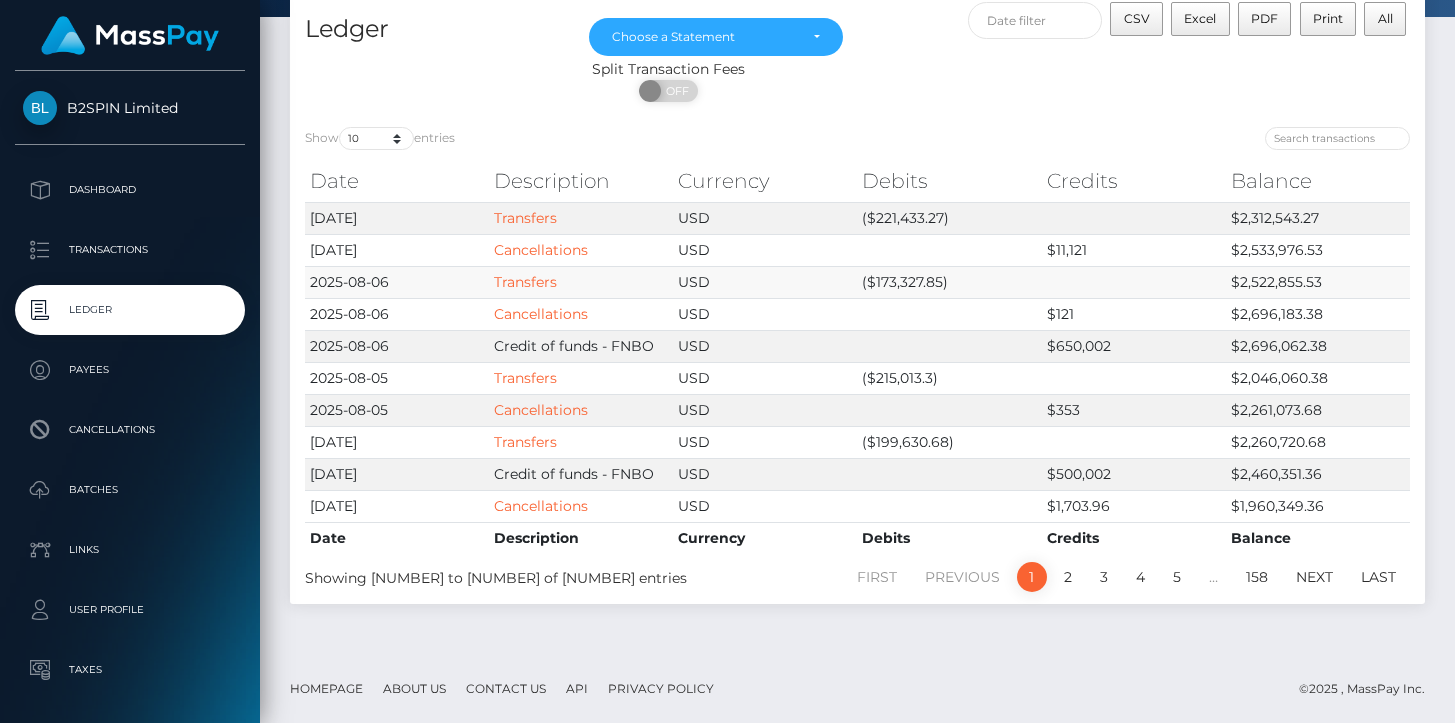 click on "($173,327.85)" at bounding box center (949, 282) 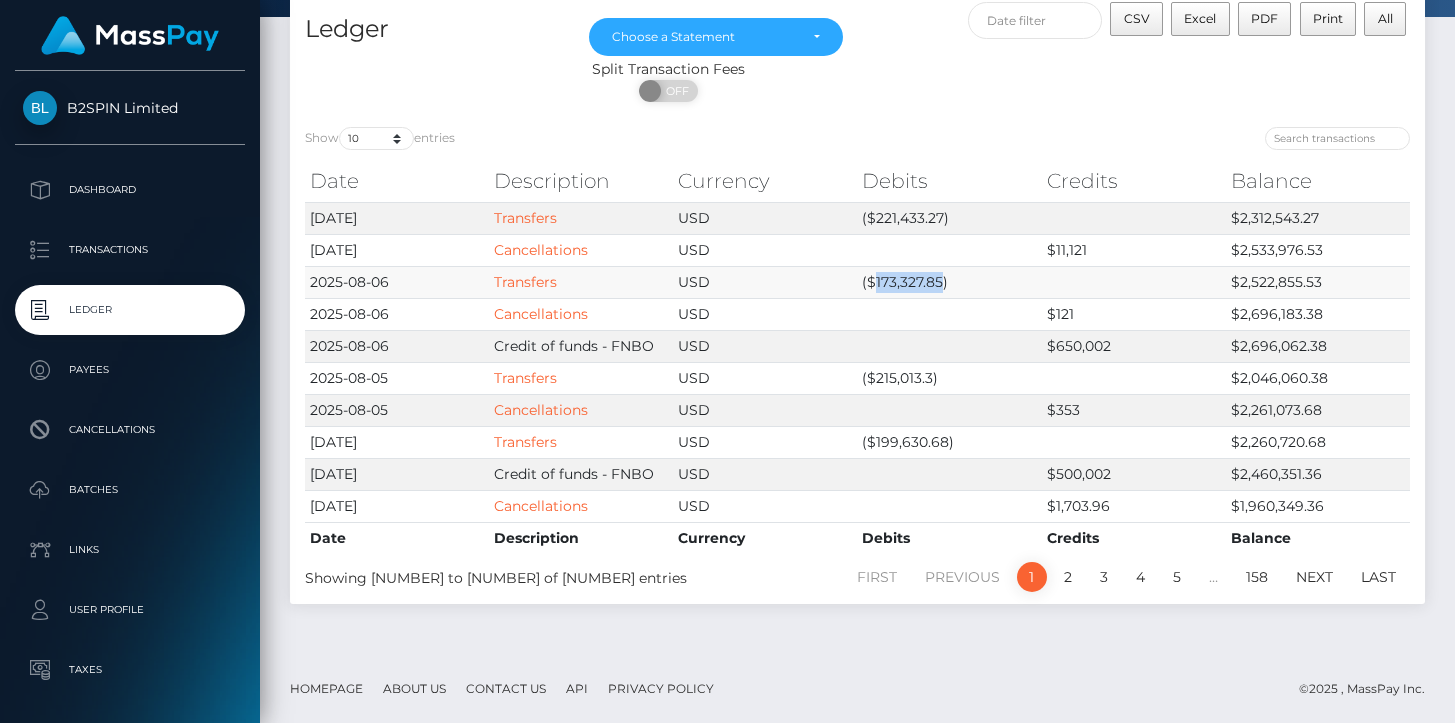 click on "($173,327.85)" at bounding box center (949, 282) 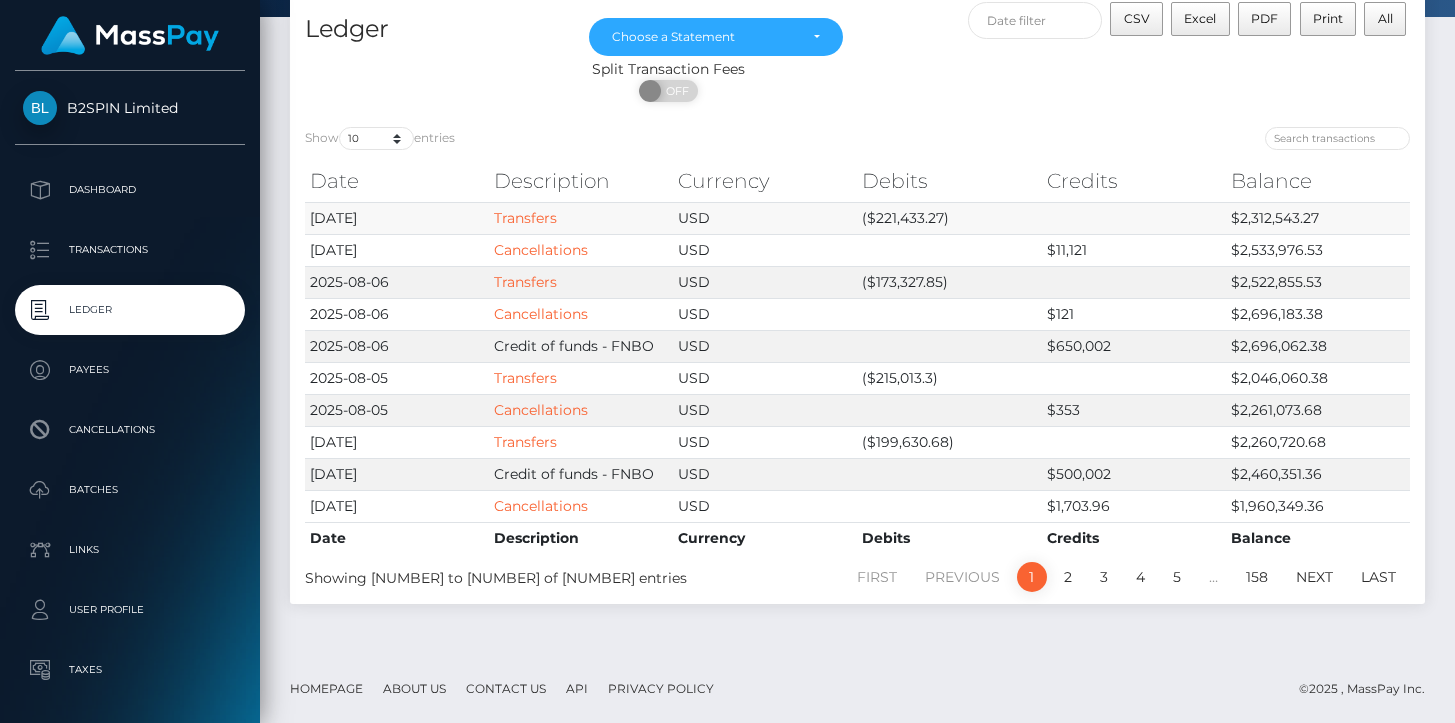 click on "($221,433.27)" at bounding box center (949, 218) 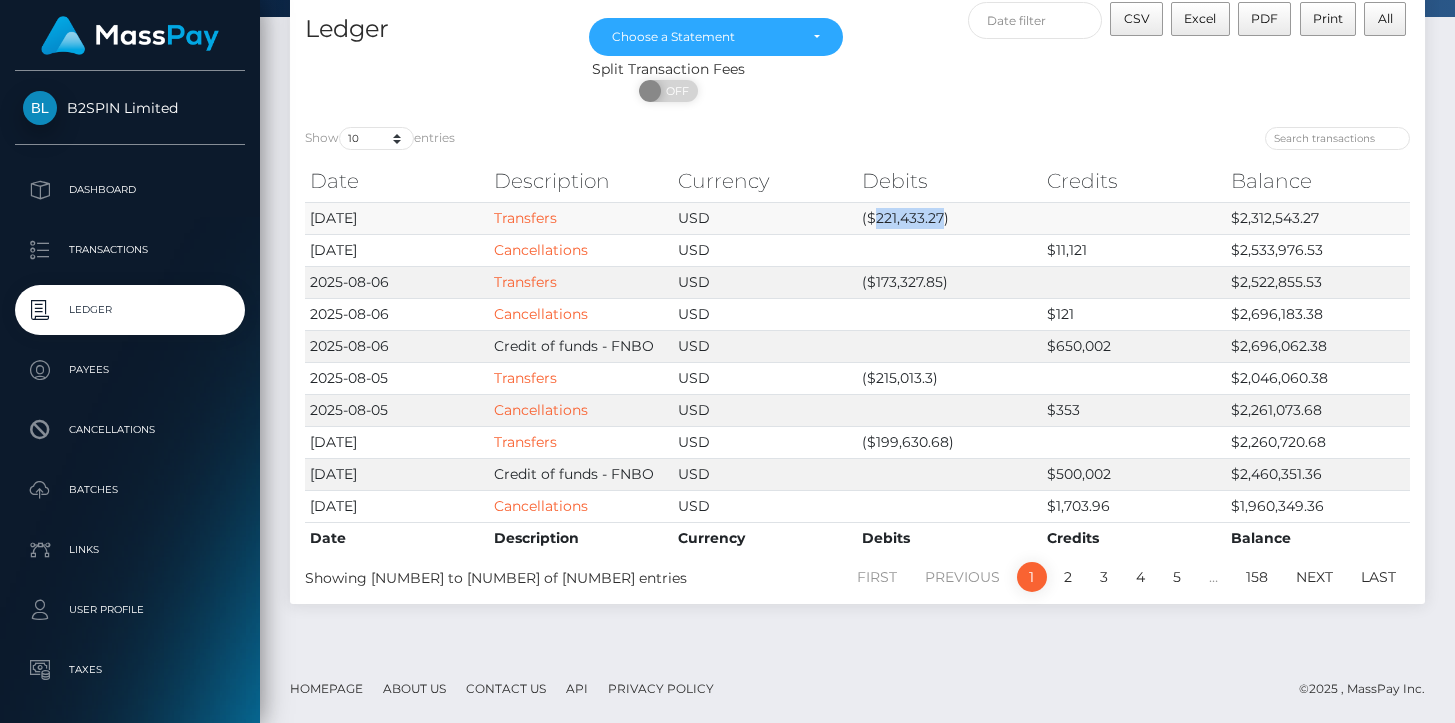 click on "($221,433.27)" at bounding box center (949, 218) 